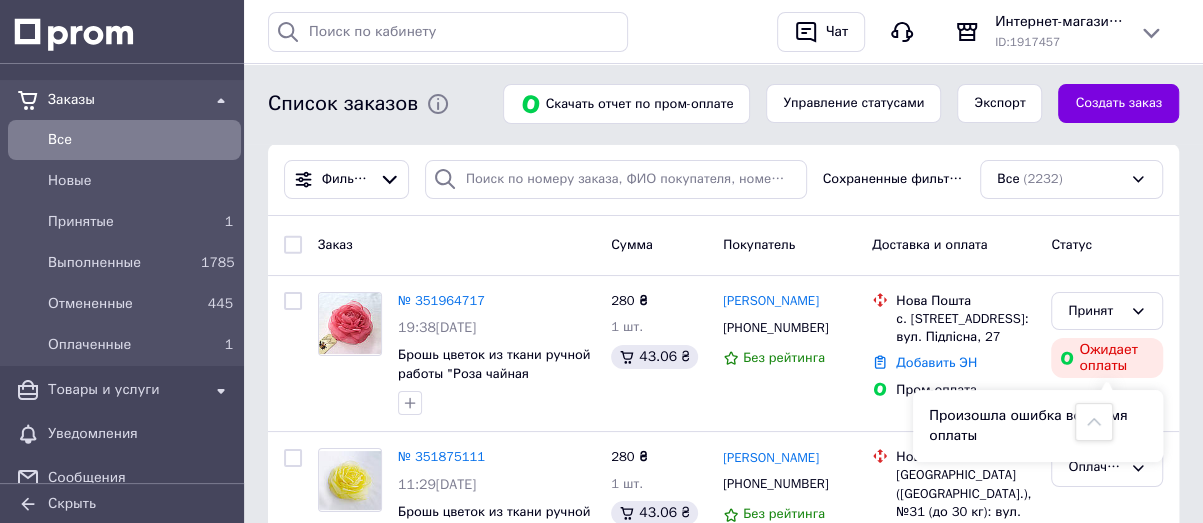 scroll, scrollTop: 300, scrollLeft: 0, axis: vertical 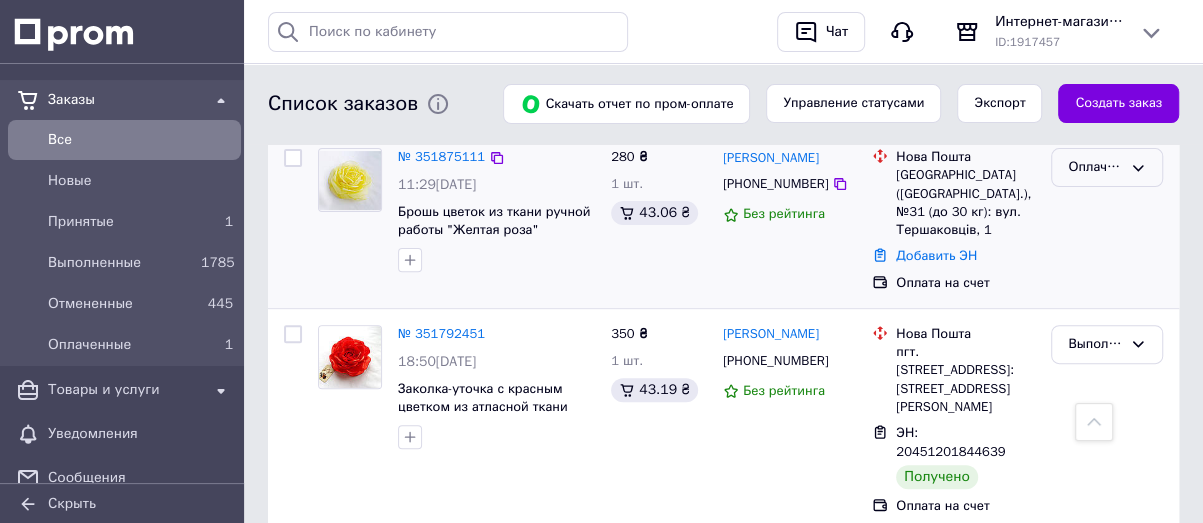 click on "Оплаченный" at bounding box center [1095, 167] 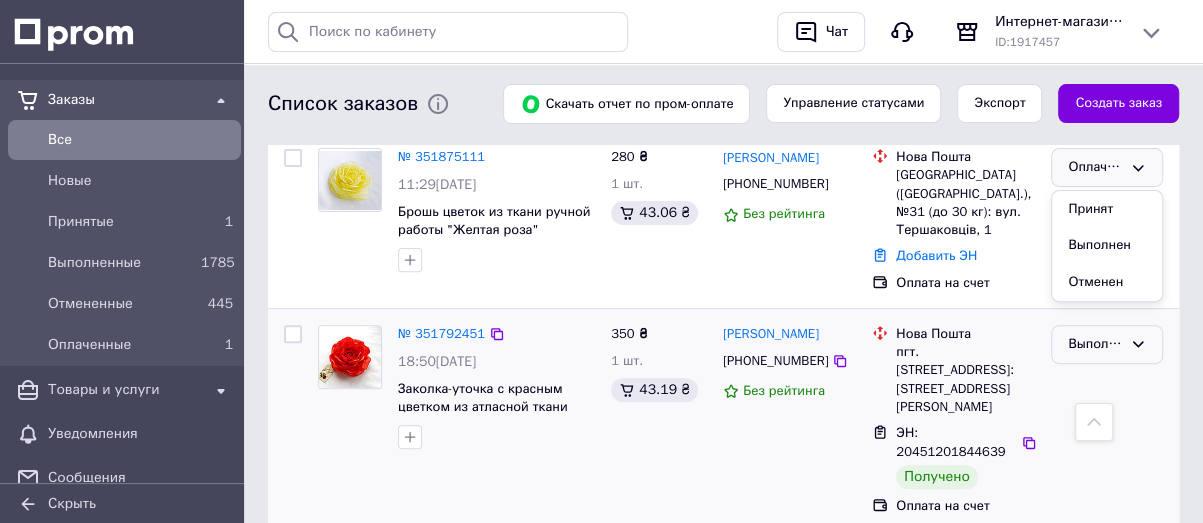 click on "Выполнен" at bounding box center [1095, 344] 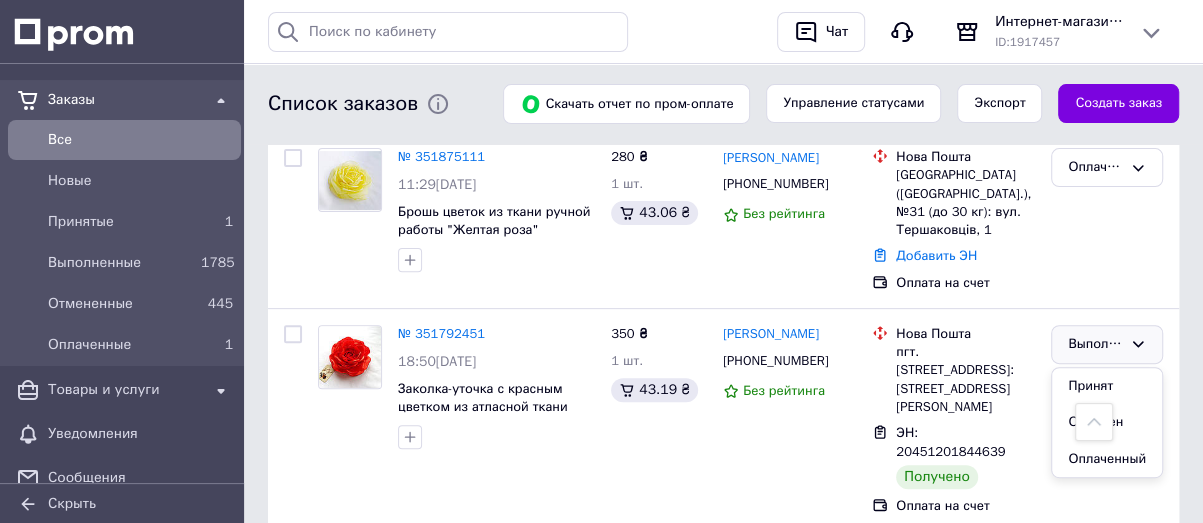 click at bounding box center (1094, 422) 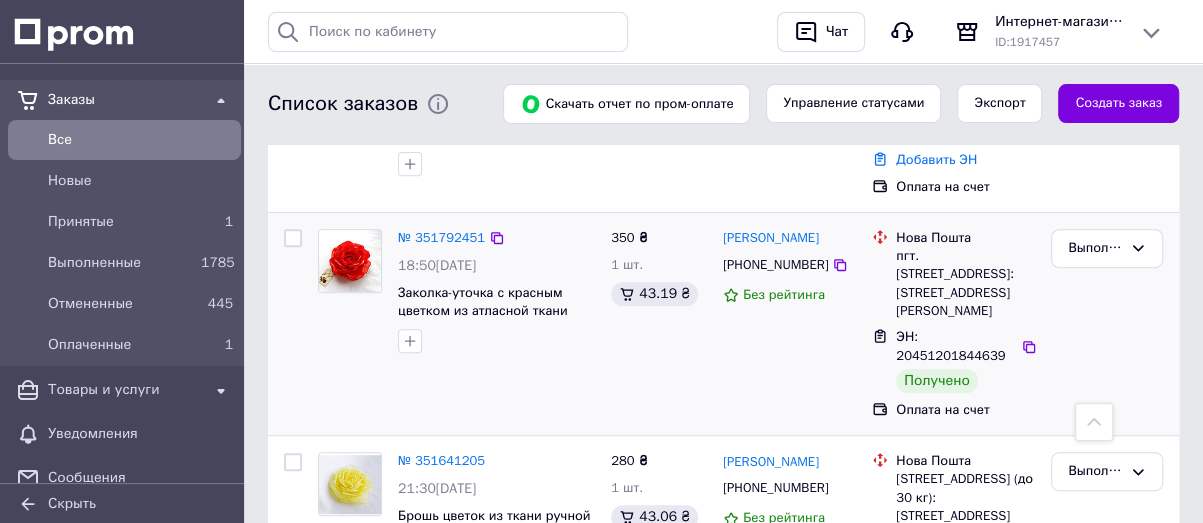 scroll, scrollTop: 400, scrollLeft: 0, axis: vertical 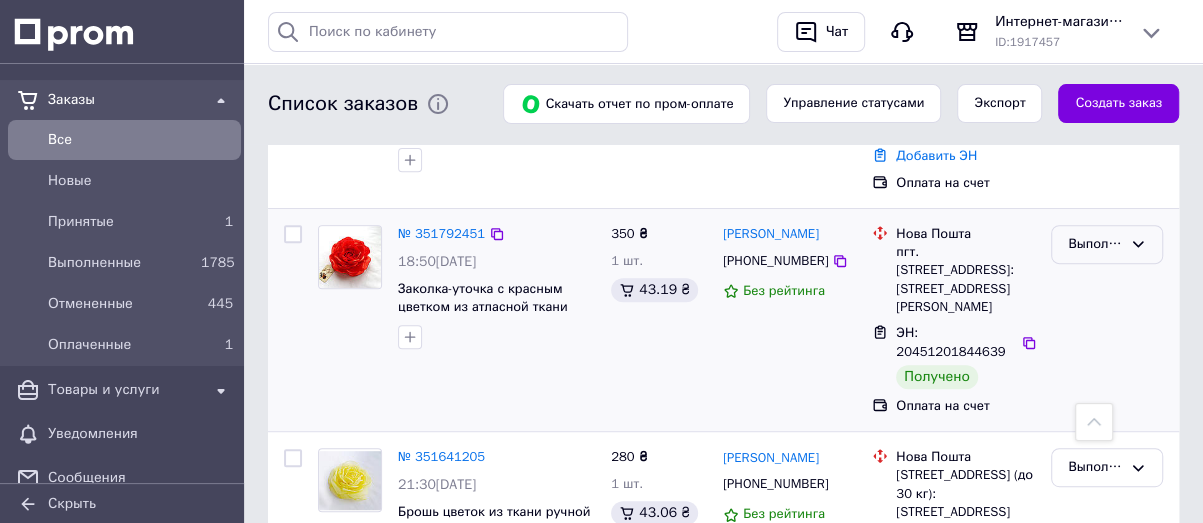 click on "Выполнен" at bounding box center [1107, 244] 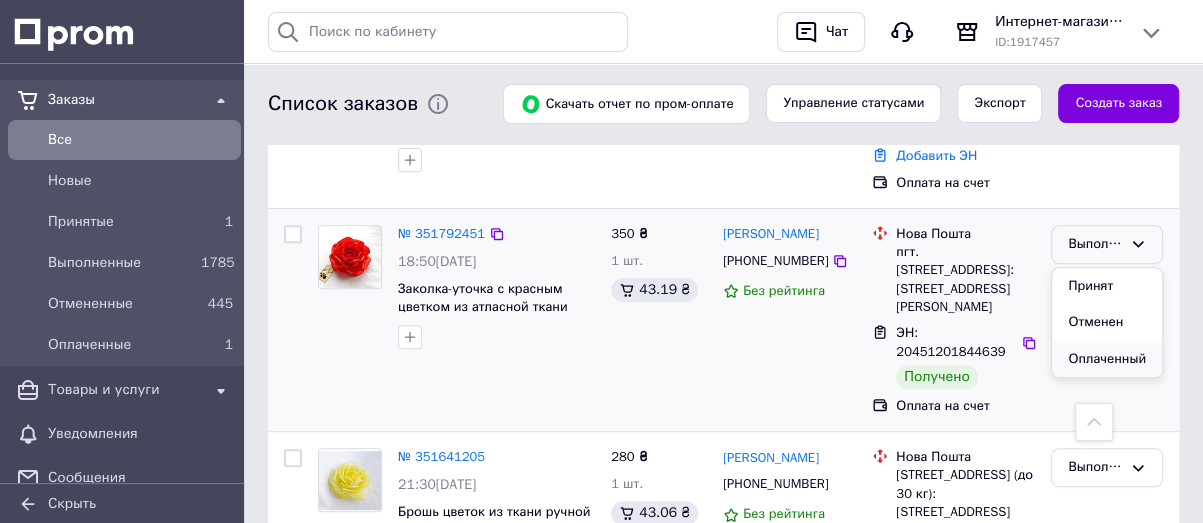 click on "Оплаченный" at bounding box center [1107, 359] 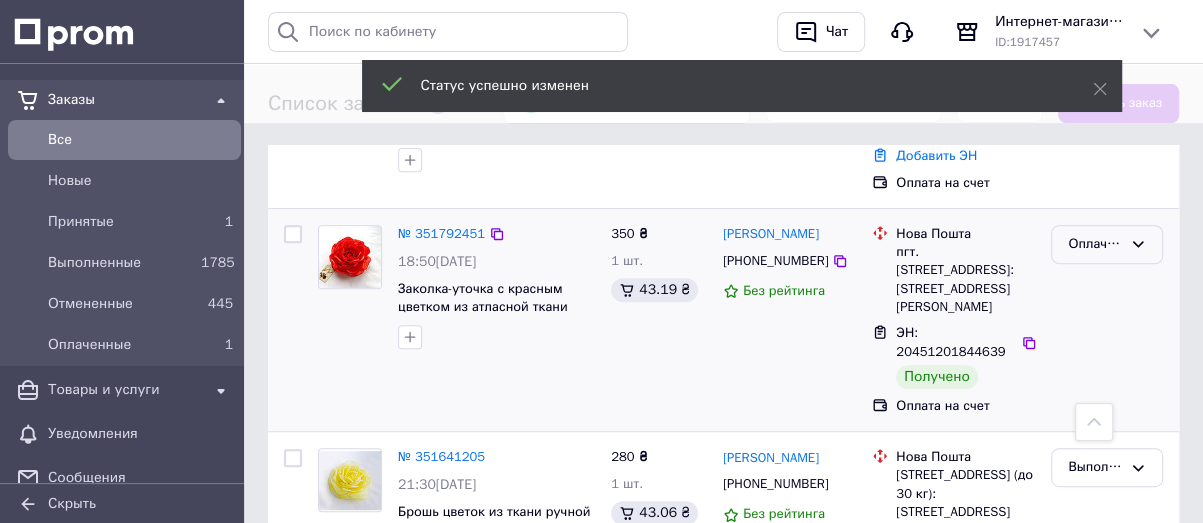 click 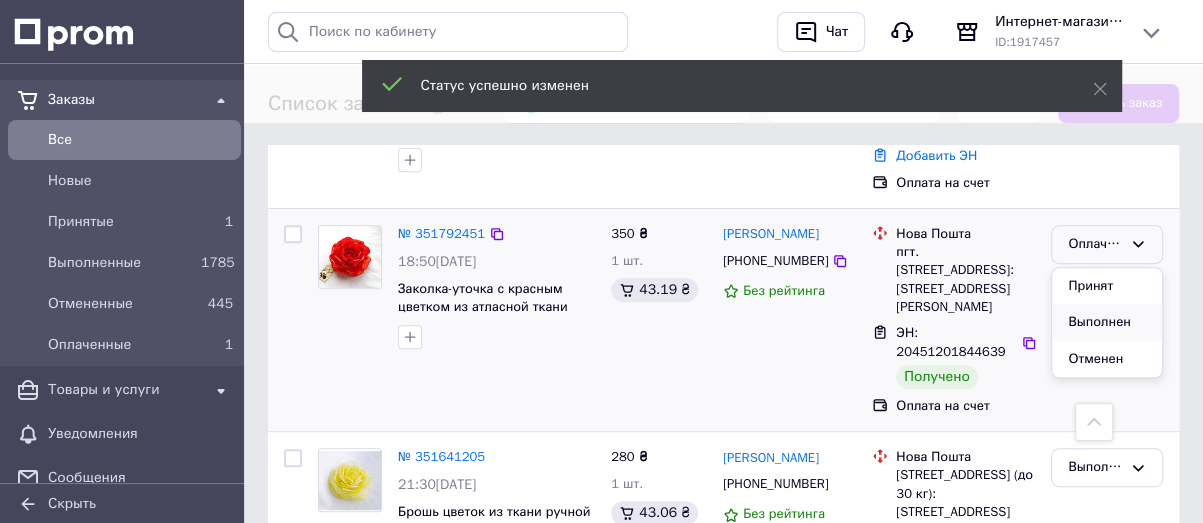 click on "Выполнен" at bounding box center [1107, 322] 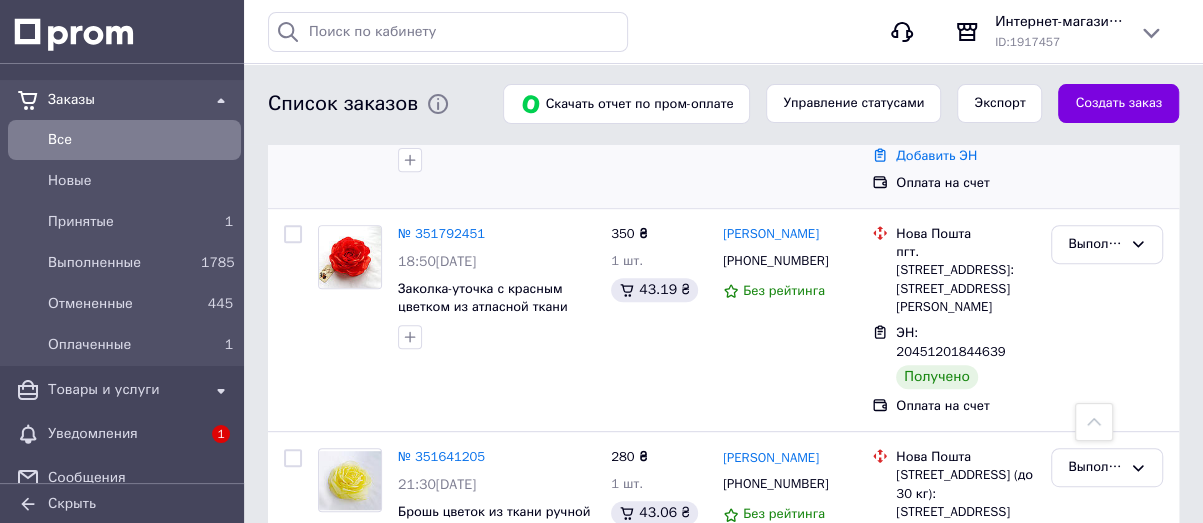 scroll, scrollTop: 300, scrollLeft: 0, axis: vertical 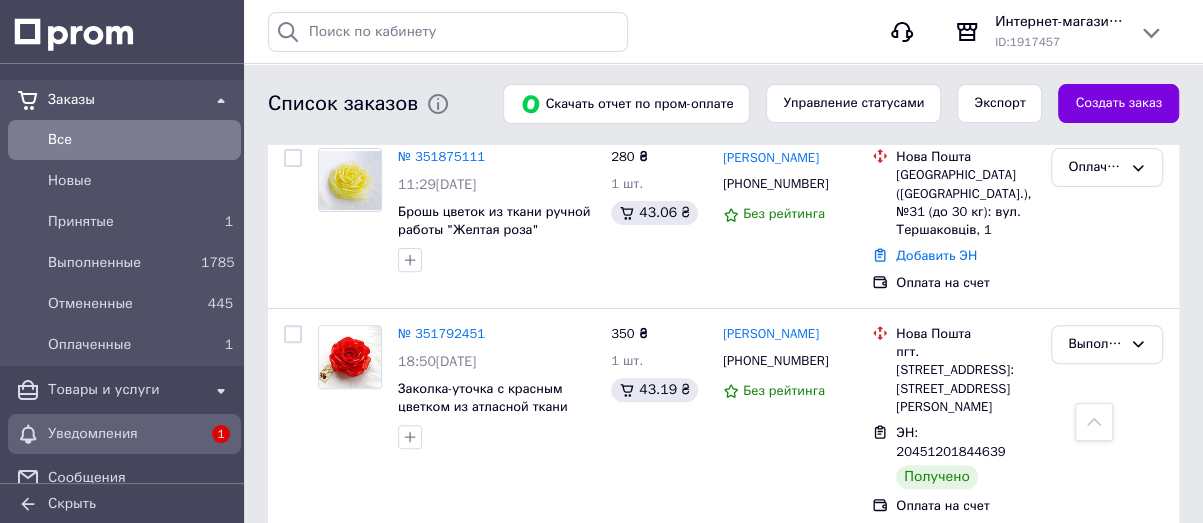 click on "Уведомления" at bounding box center [124, 434] 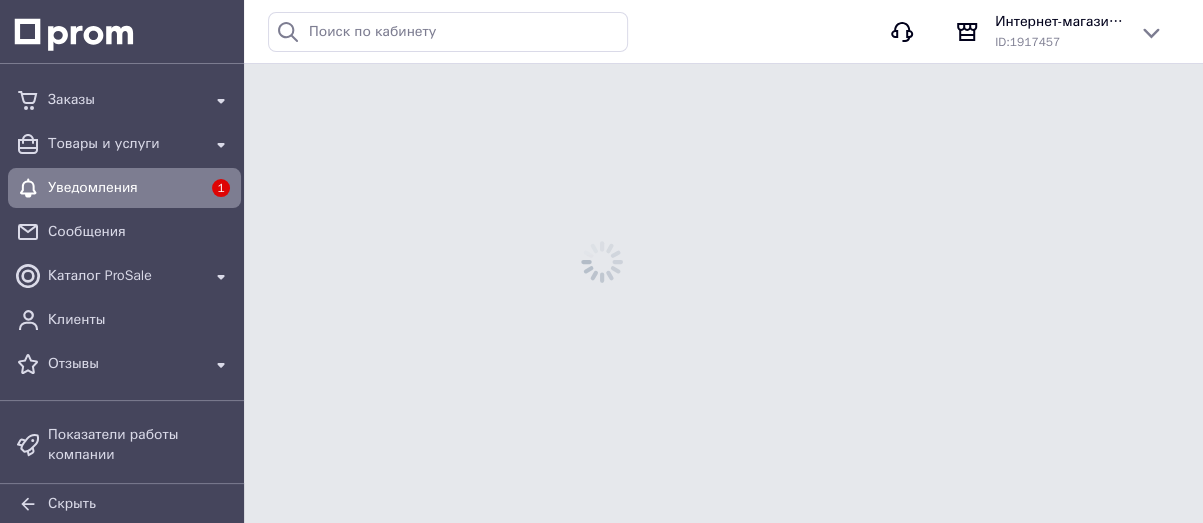 scroll, scrollTop: 0, scrollLeft: 0, axis: both 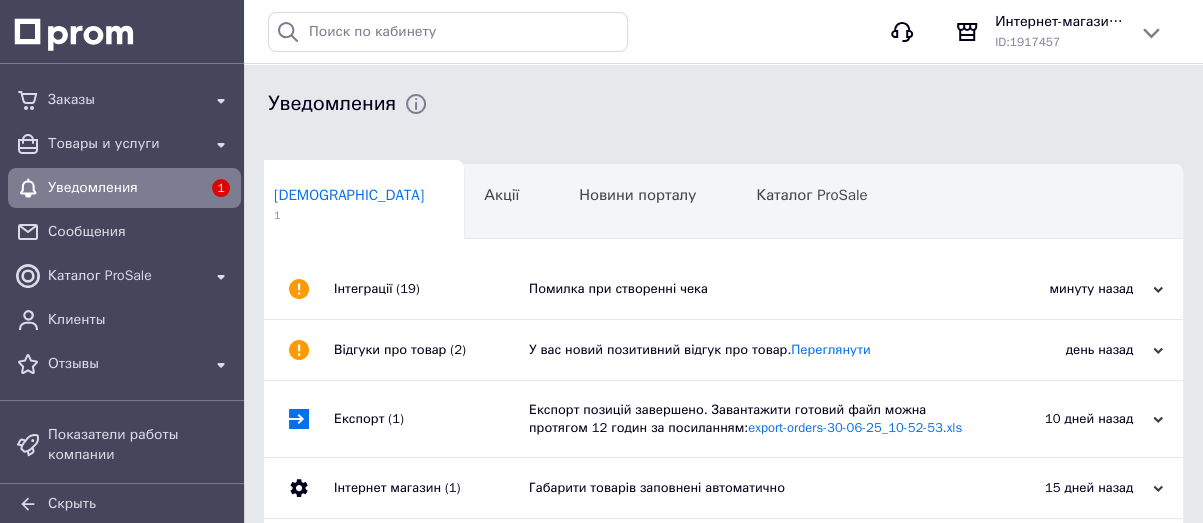 click on "Помилка при створенні чека" at bounding box center [746, 289] 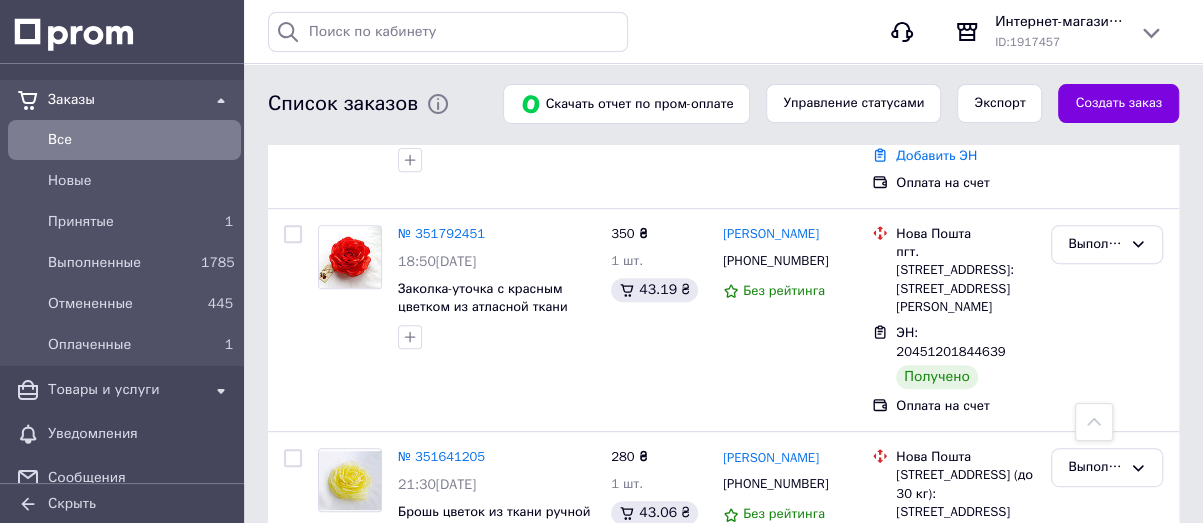 scroll, scrollTop: 0, scrollLeft: 0, axis: both 